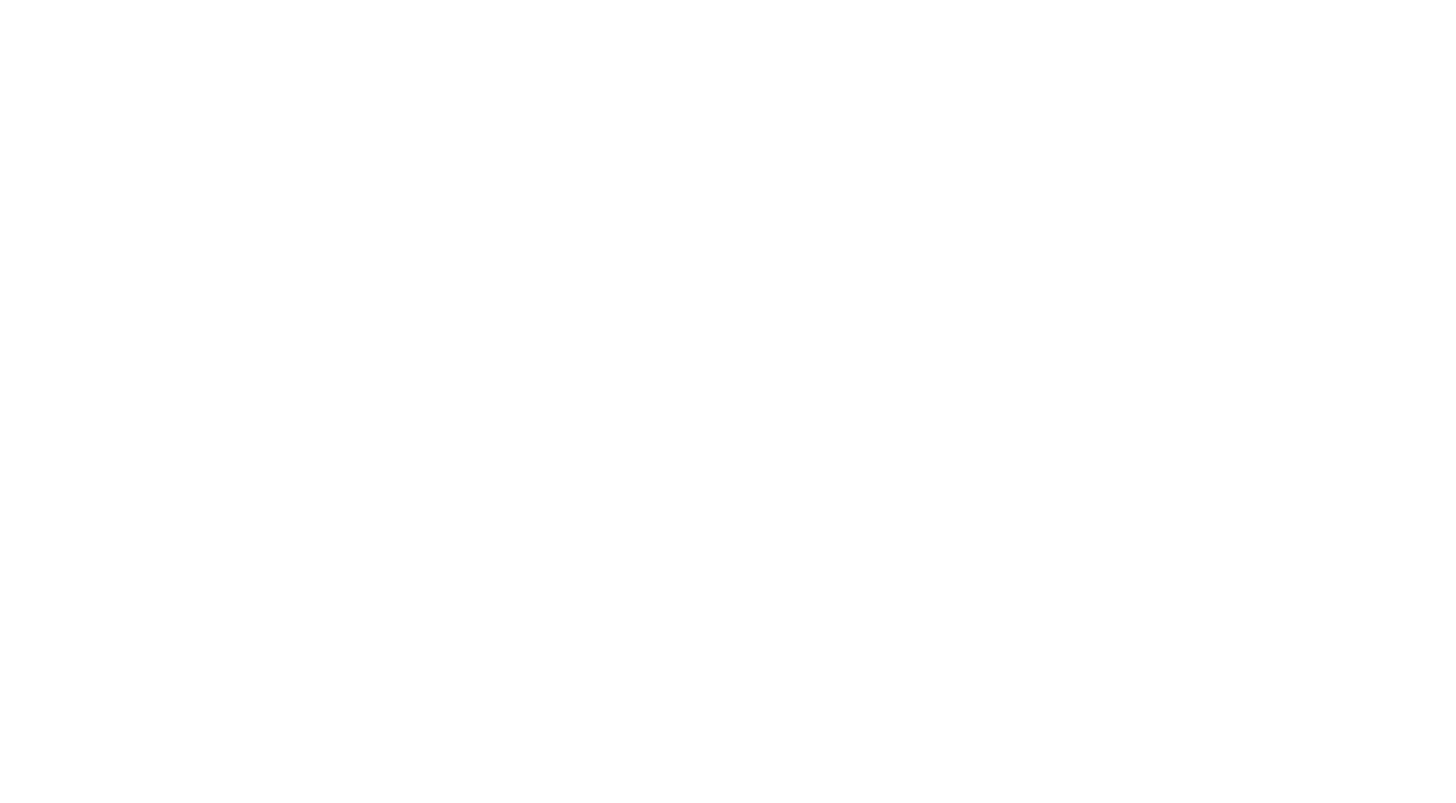scroll, scrollTop: 0, scrollLeft: 0, axis: both 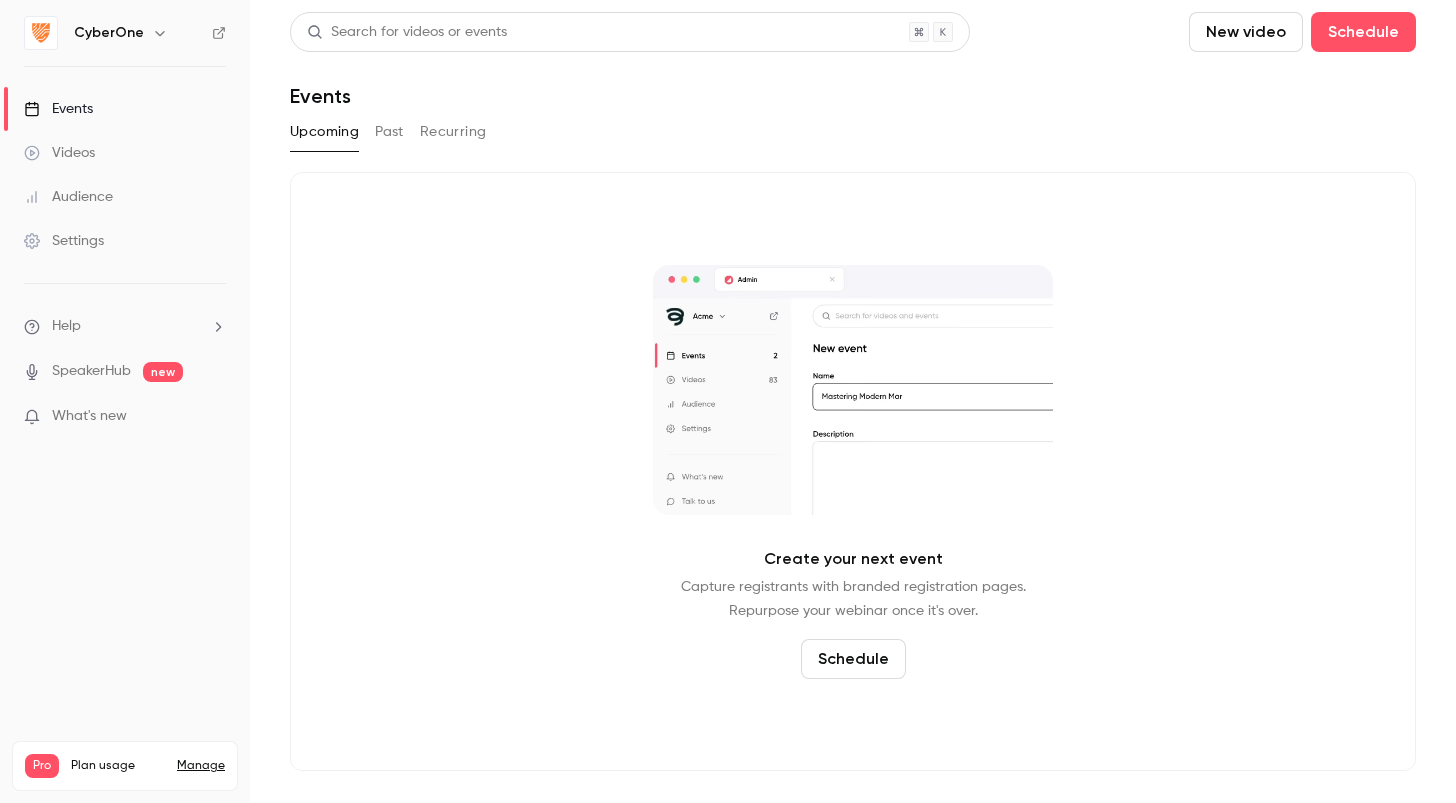 click on "CyberOne" at bounding box center (109, 33) 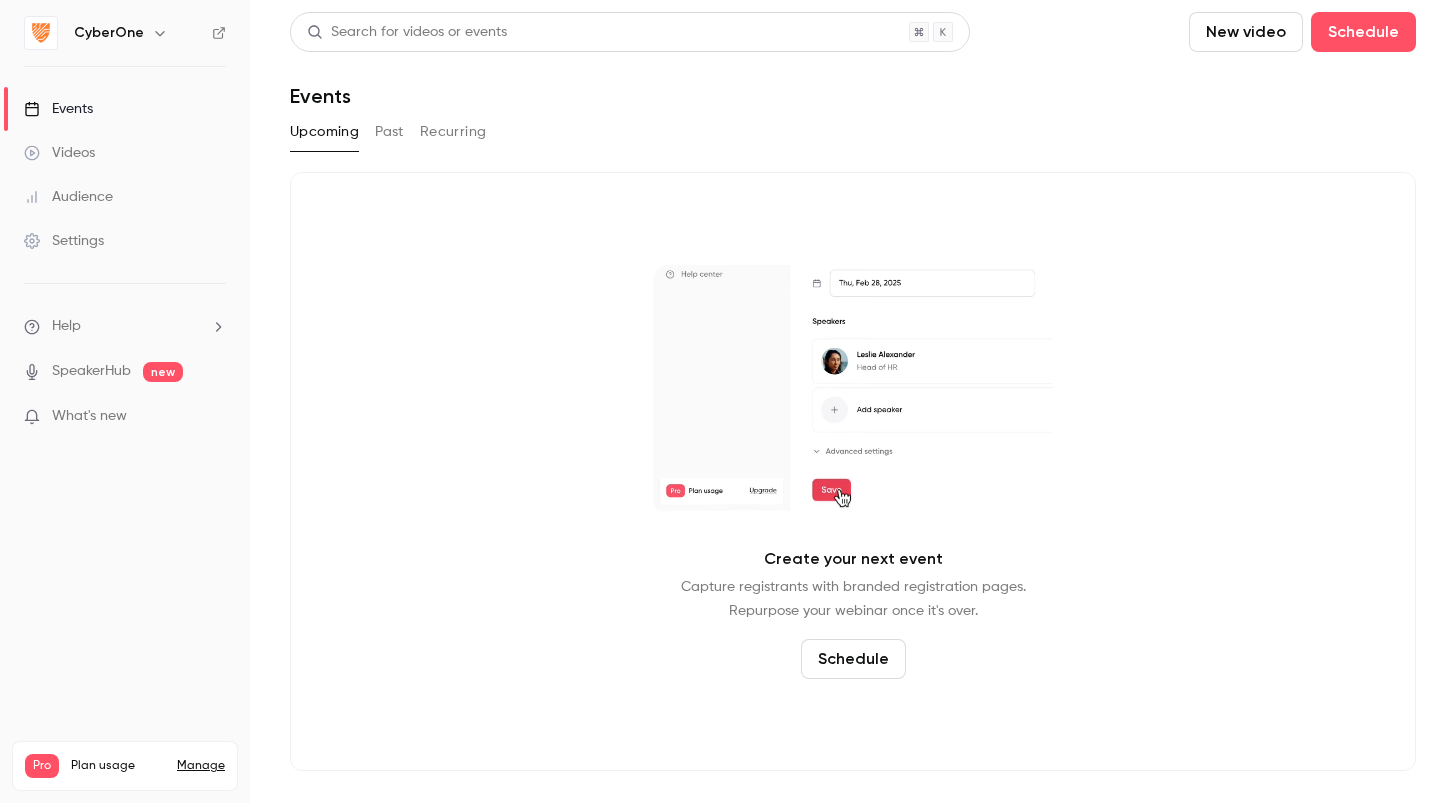 click at bounding box center (160, 33) 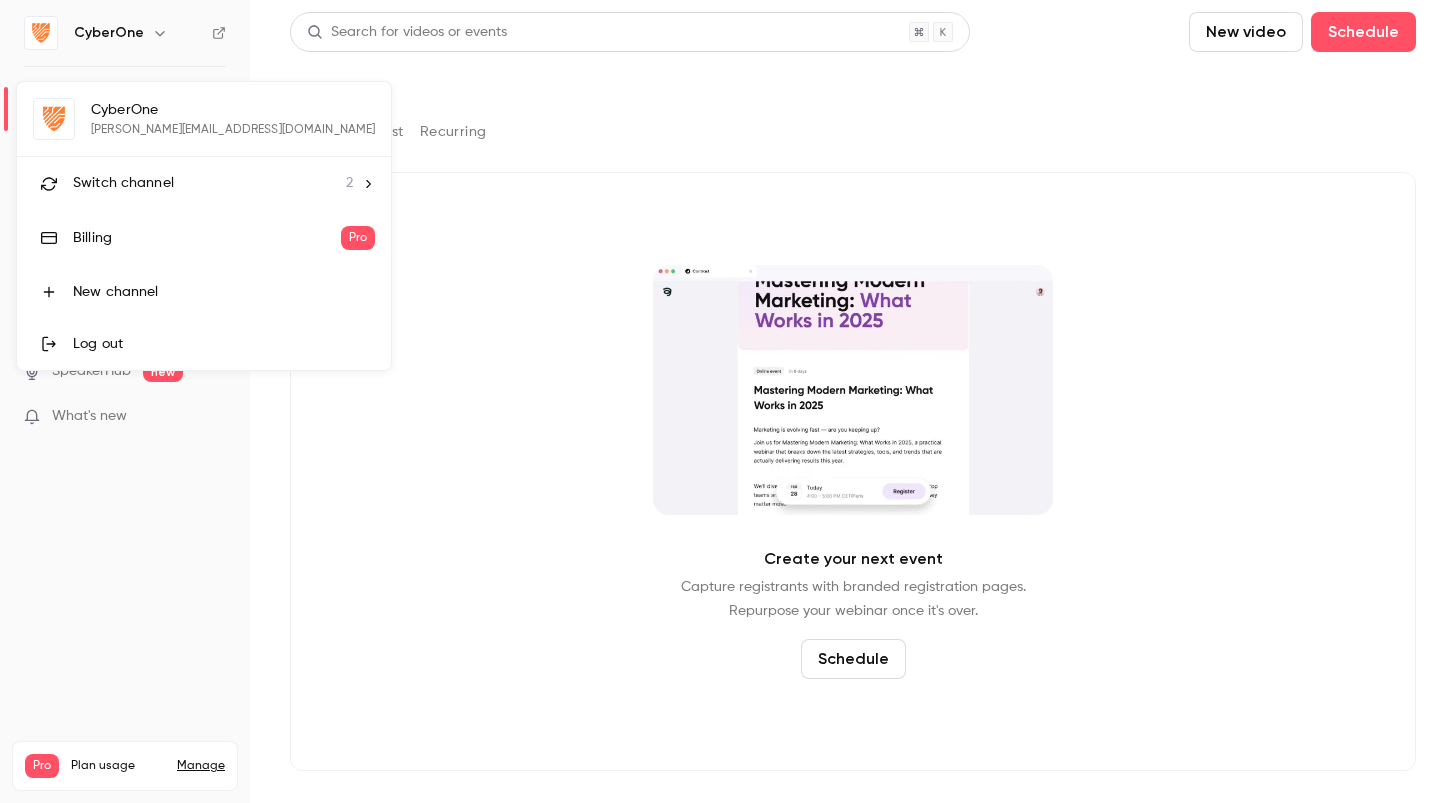 click on "Switch channel" at bounding box center (123, 183) 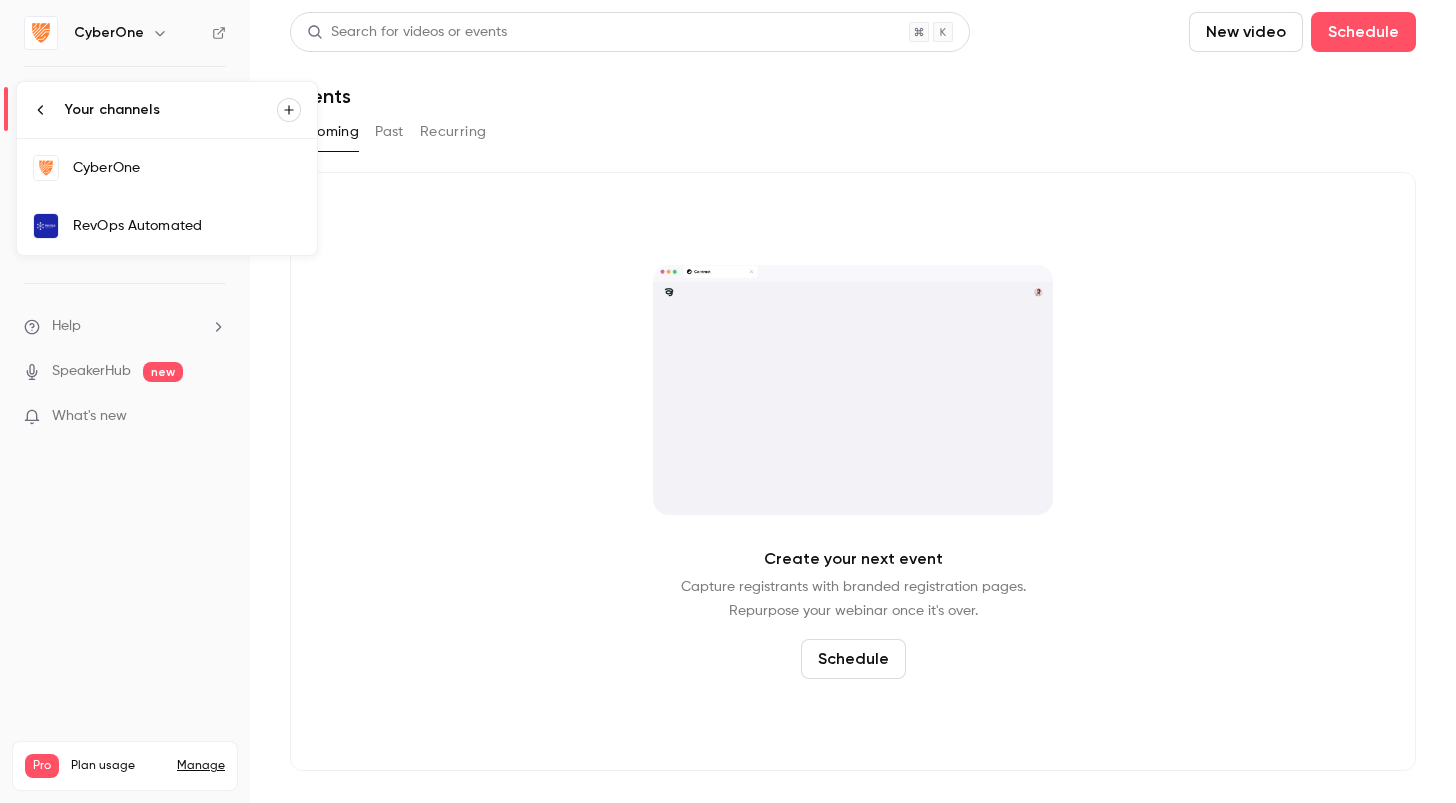 click on "RevOps Automated" at bounding box center (167, 226) 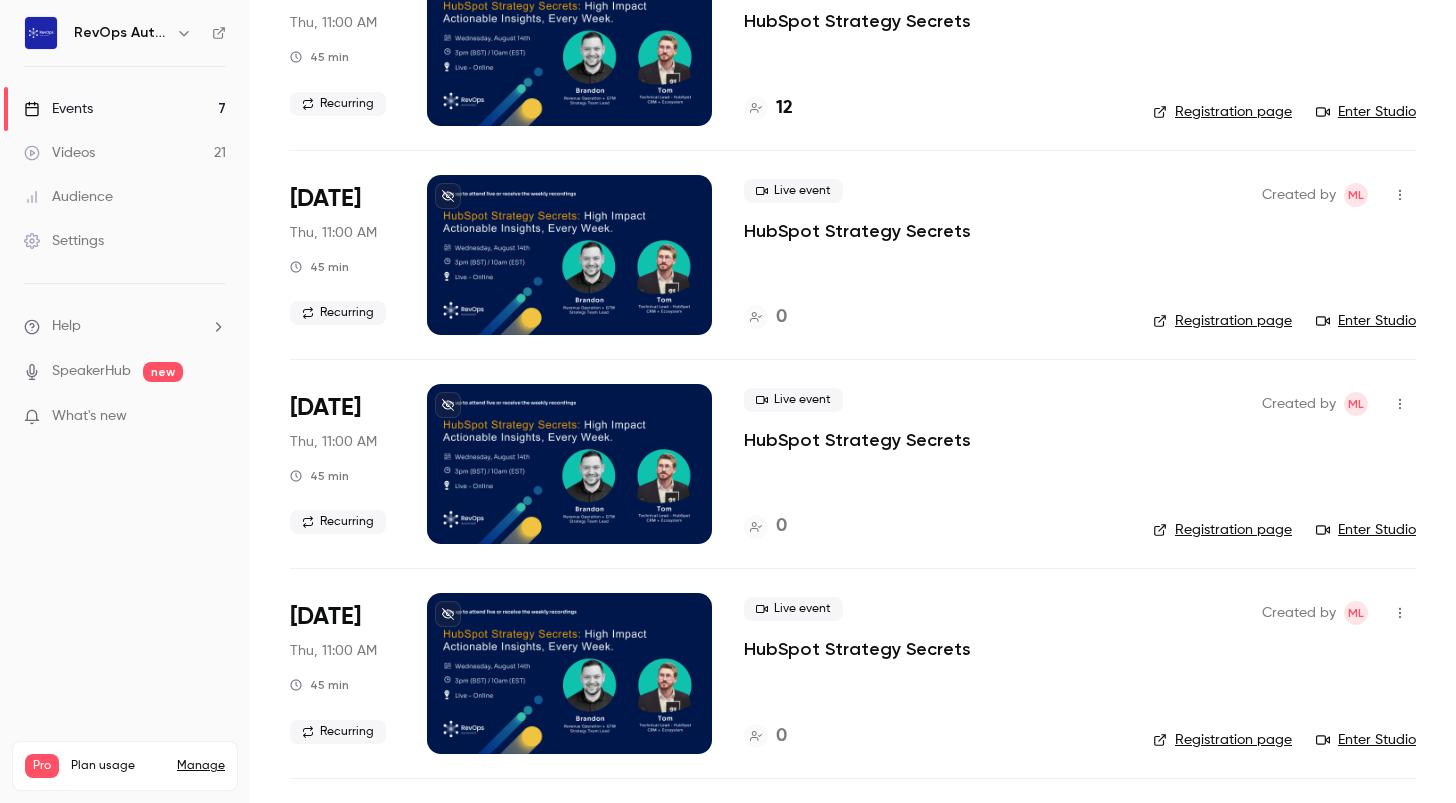 scroll, scrollTop: 418, scrollLeft: 0, axis: vertical 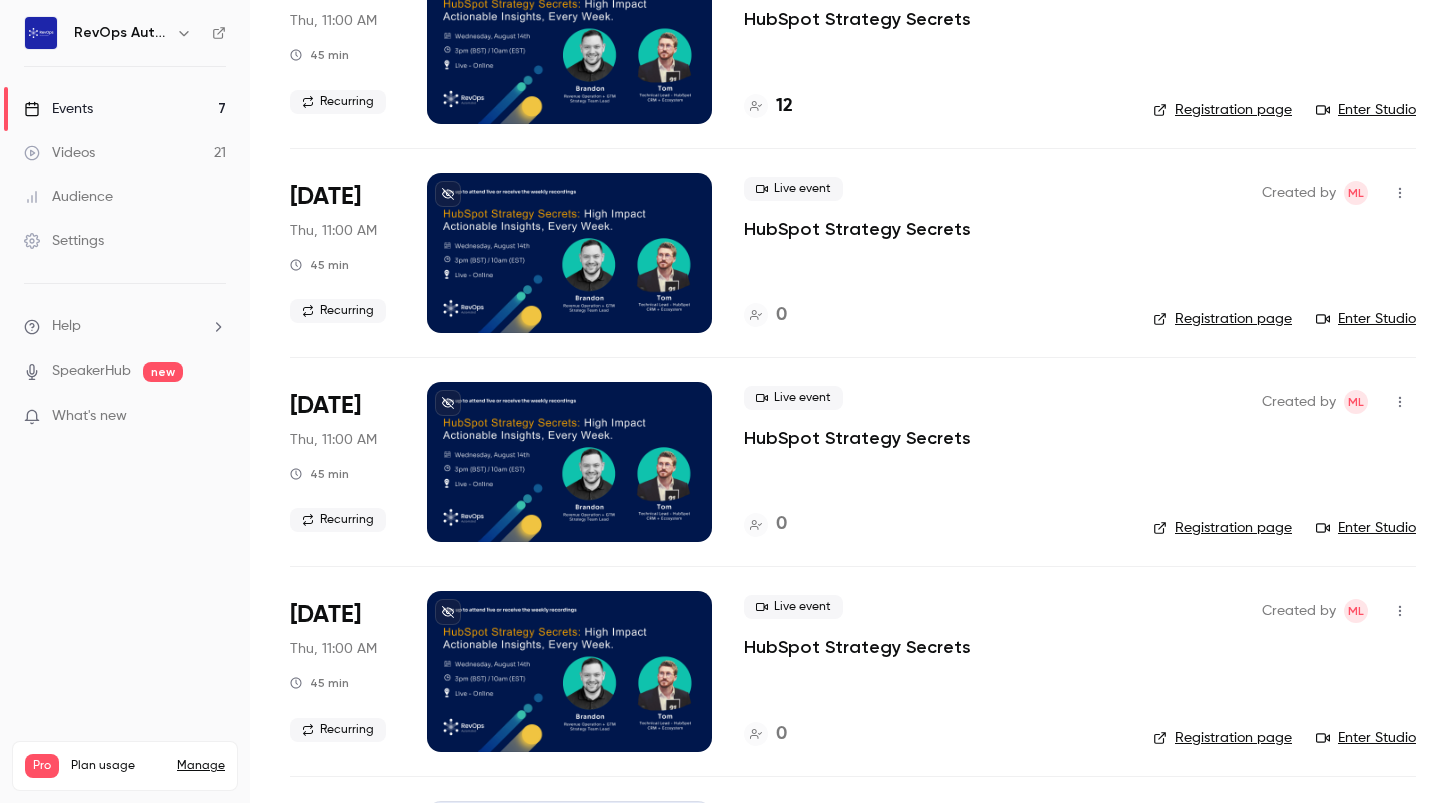 click on "HubSpot Strategy Secrets" at bounding box center [857, 229] 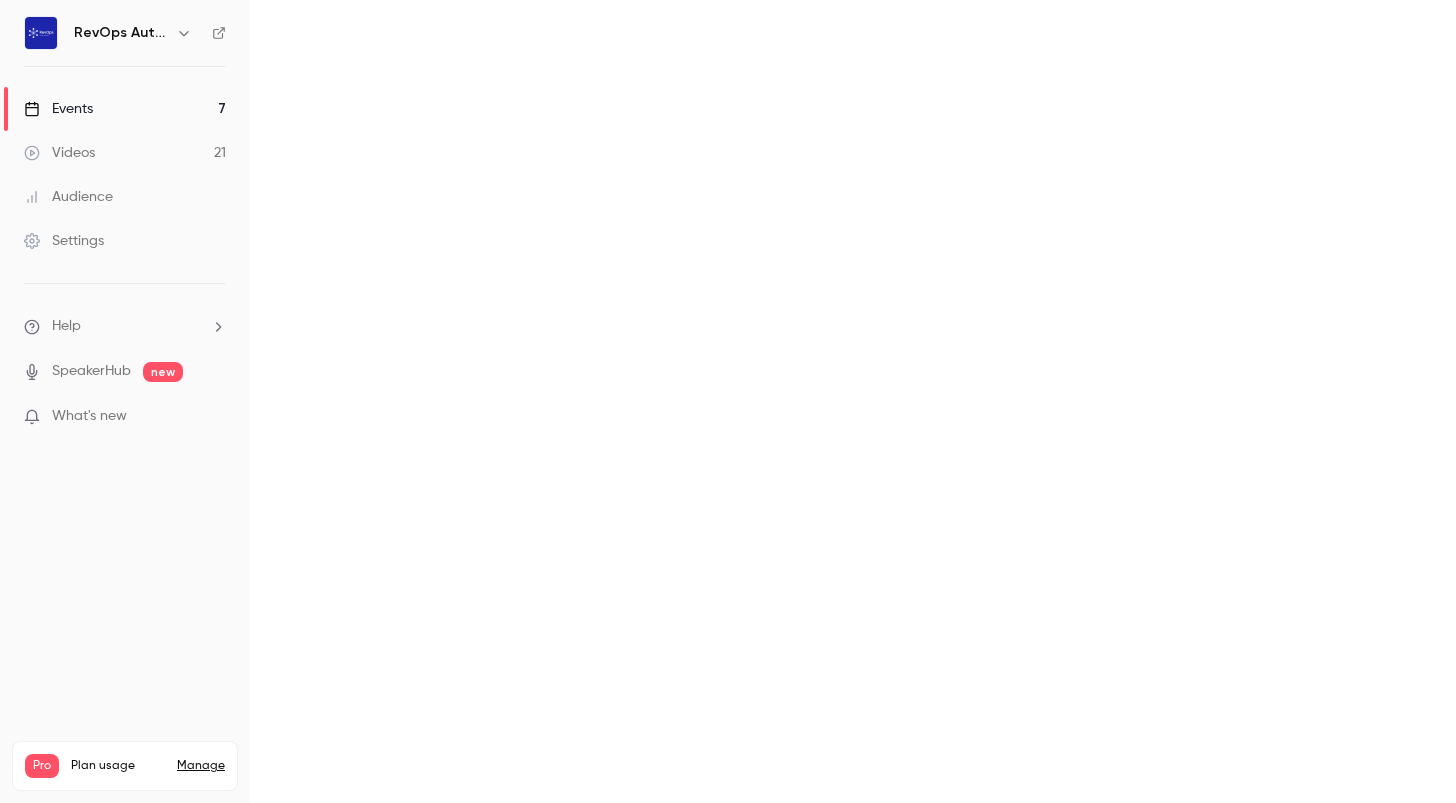 scroll, scrollTop: 0, scrollLeft: 0, axis: both 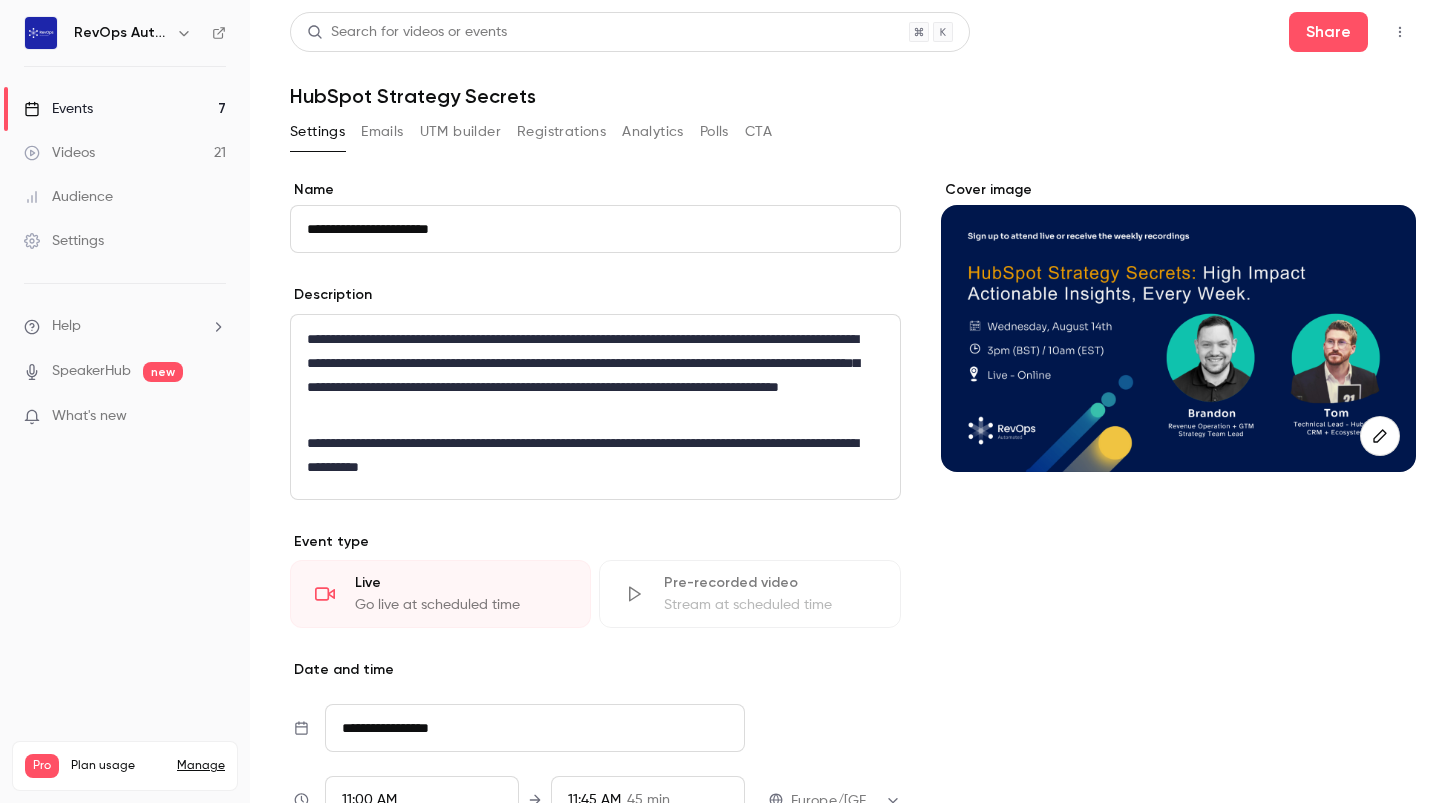 click on "Registrations" at bounding box center [561, 132] 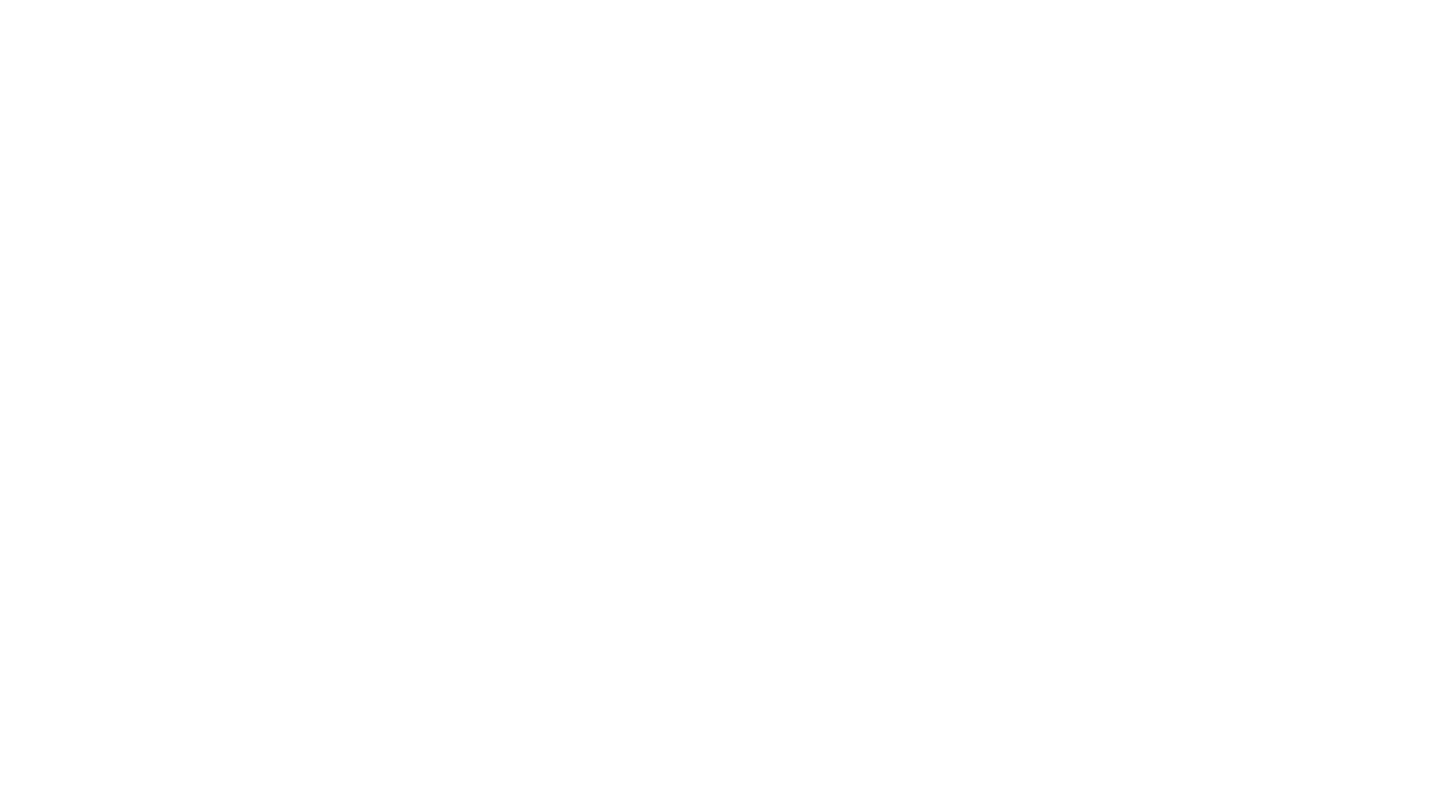 scroll, scrollTop: 0, scrollLeft: 0, axis: both 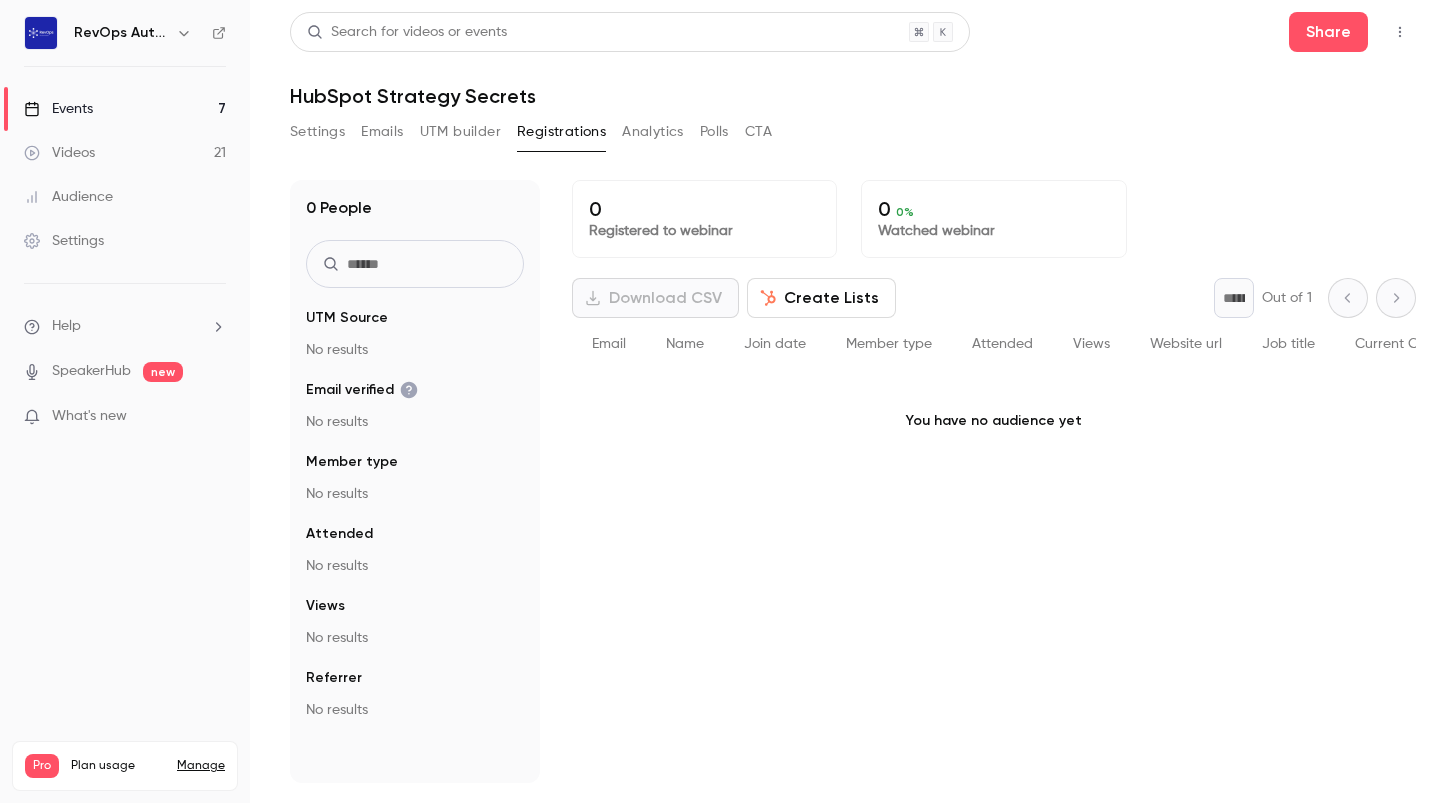 click on "Emails" at bounding box center (382, 132) 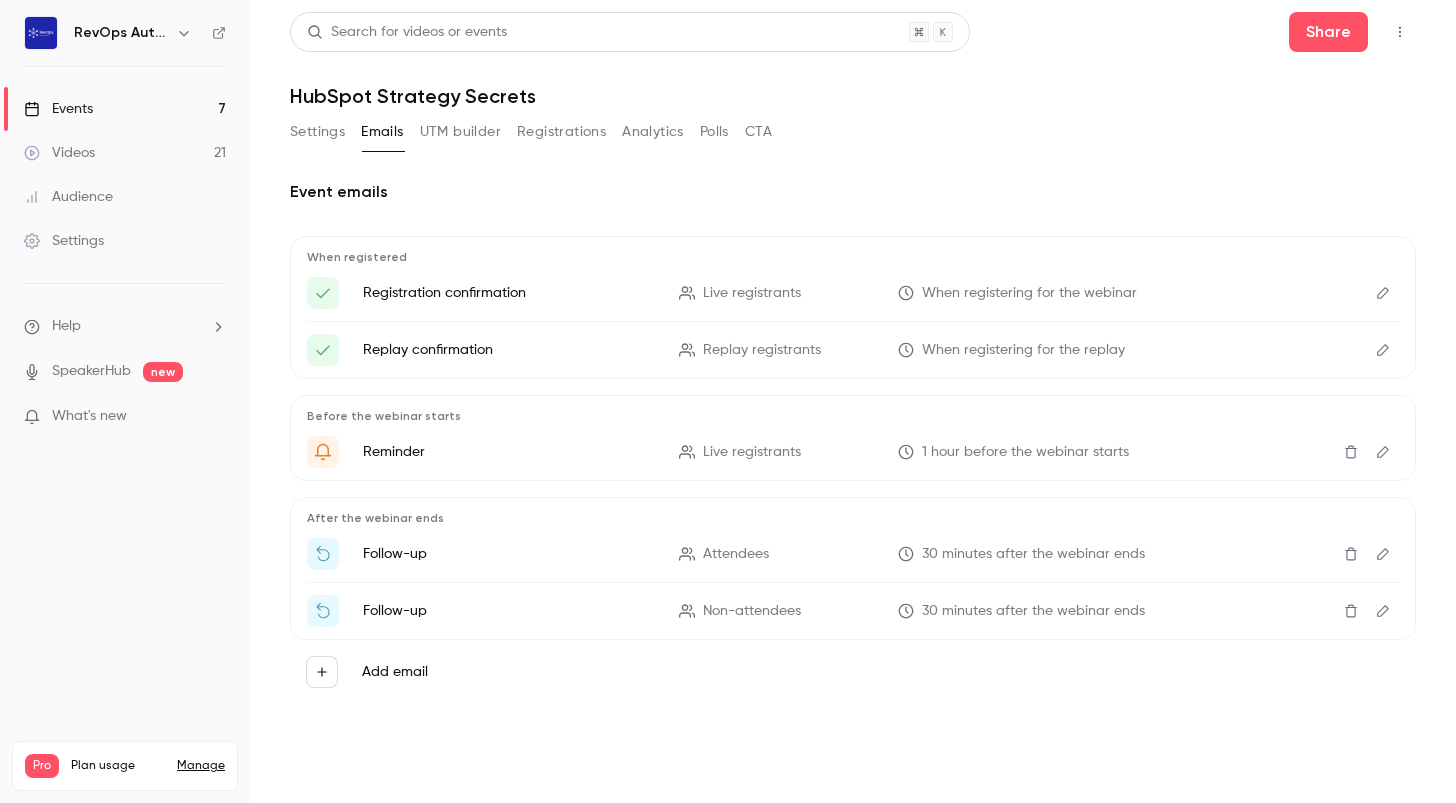 click on "Settings" at bounding box center (317, 132) 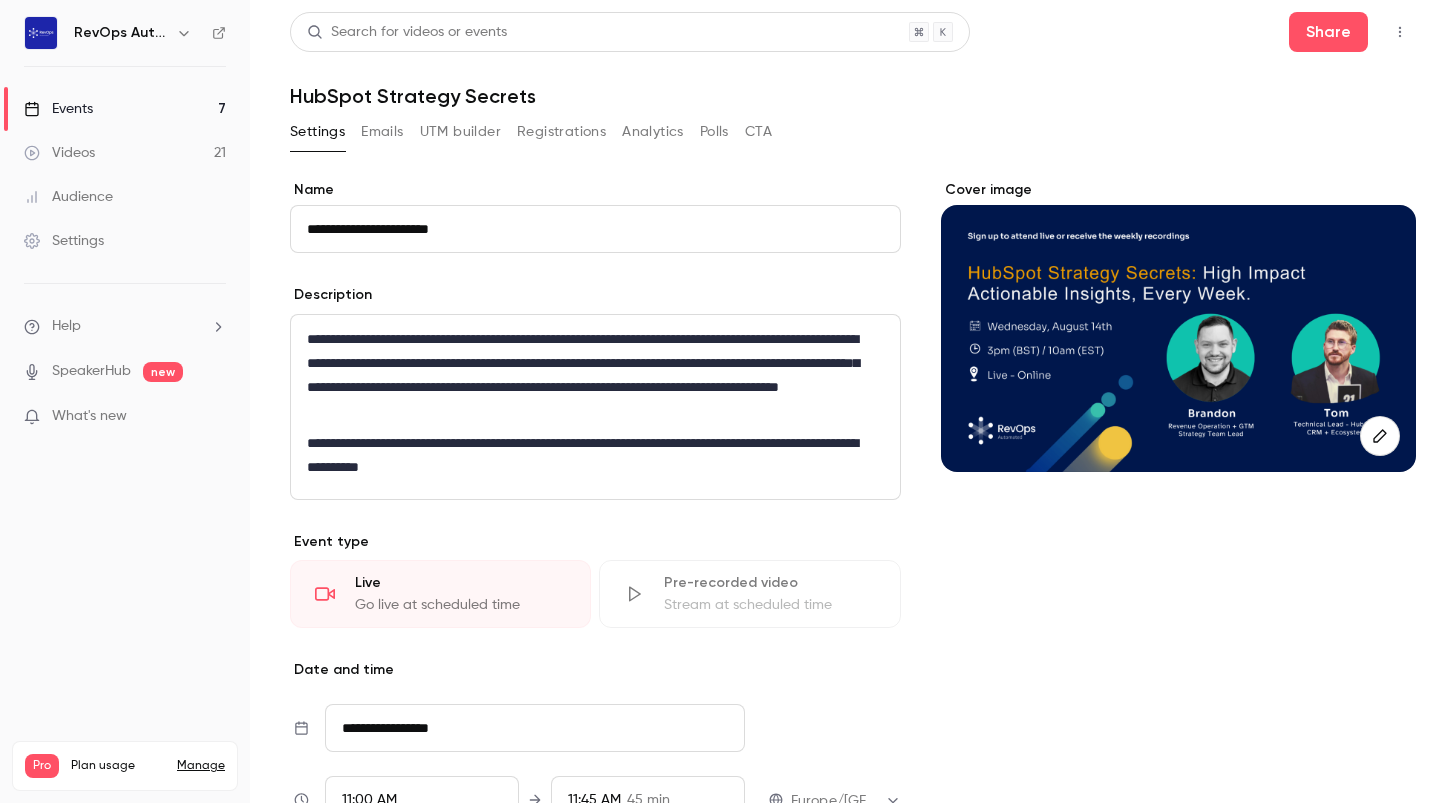 click on "Registrations" at bounding box center (561, 132) 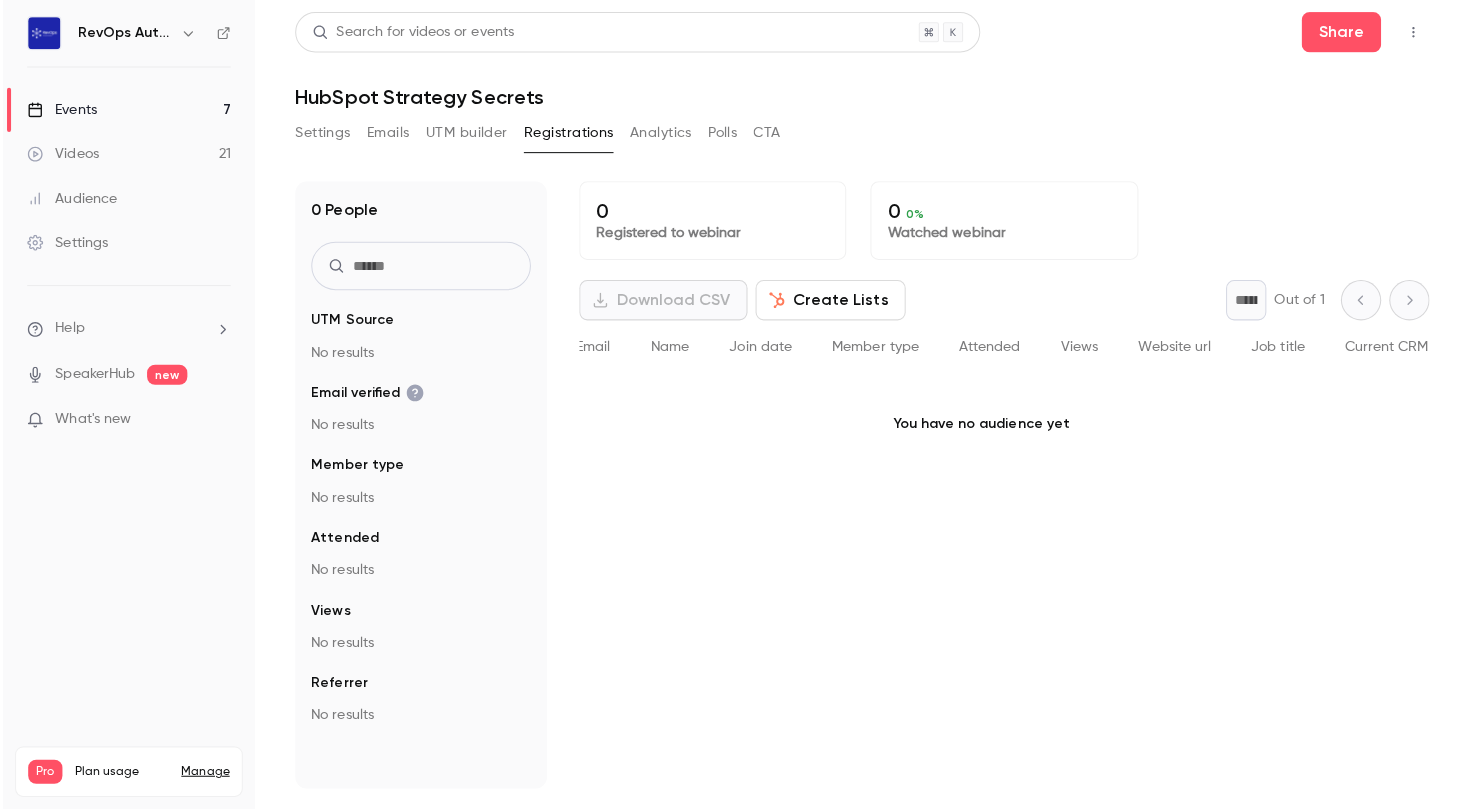 scroll, scrollTop: 0, scrollLeft: 0, axis: both 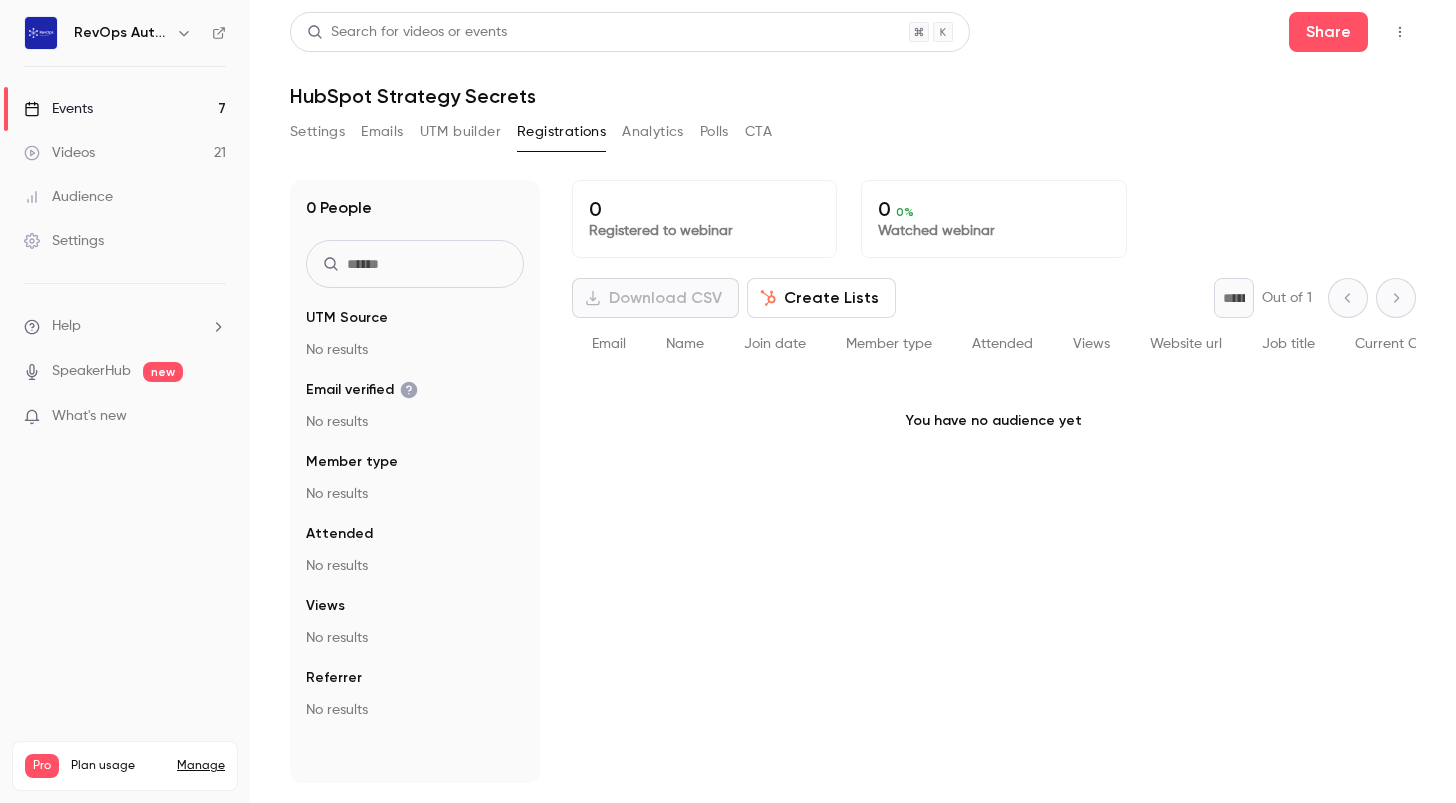 click on "0" at bounding box center (704, 209) 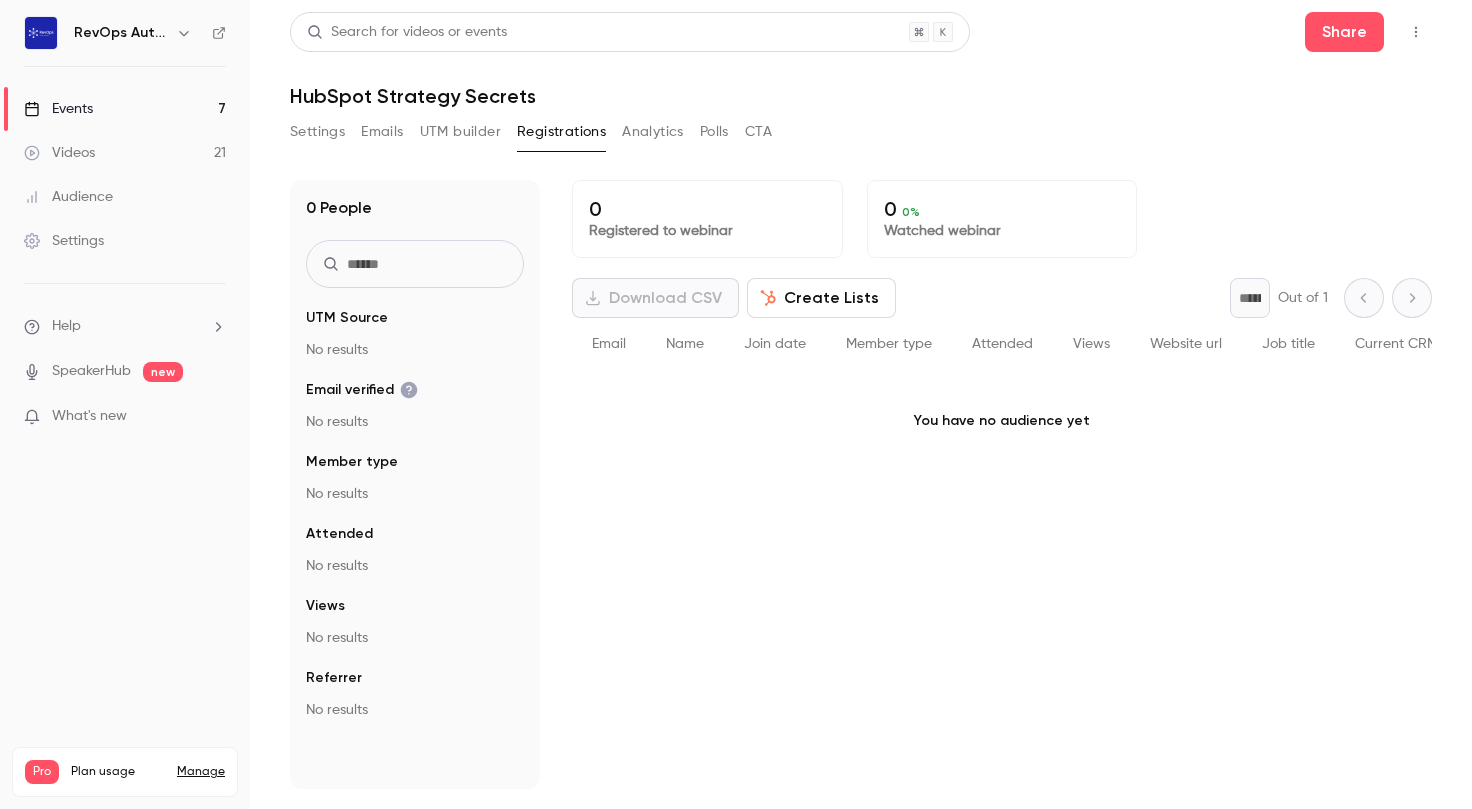 click on "0   Registered to webinar 0   0 % Watched webinar Download CSV Create Lists * Out of 1 Email Name Join date Member type Attended Views Website url Job title Current CRM (Dropdown) Linkedin Profile Phone number I agree to communication and updates from the event organiser
UTM source UTM medium UTM campaign UTM term UTM content Registrant link You have no audience yet" at bounding box center (1002, 484) 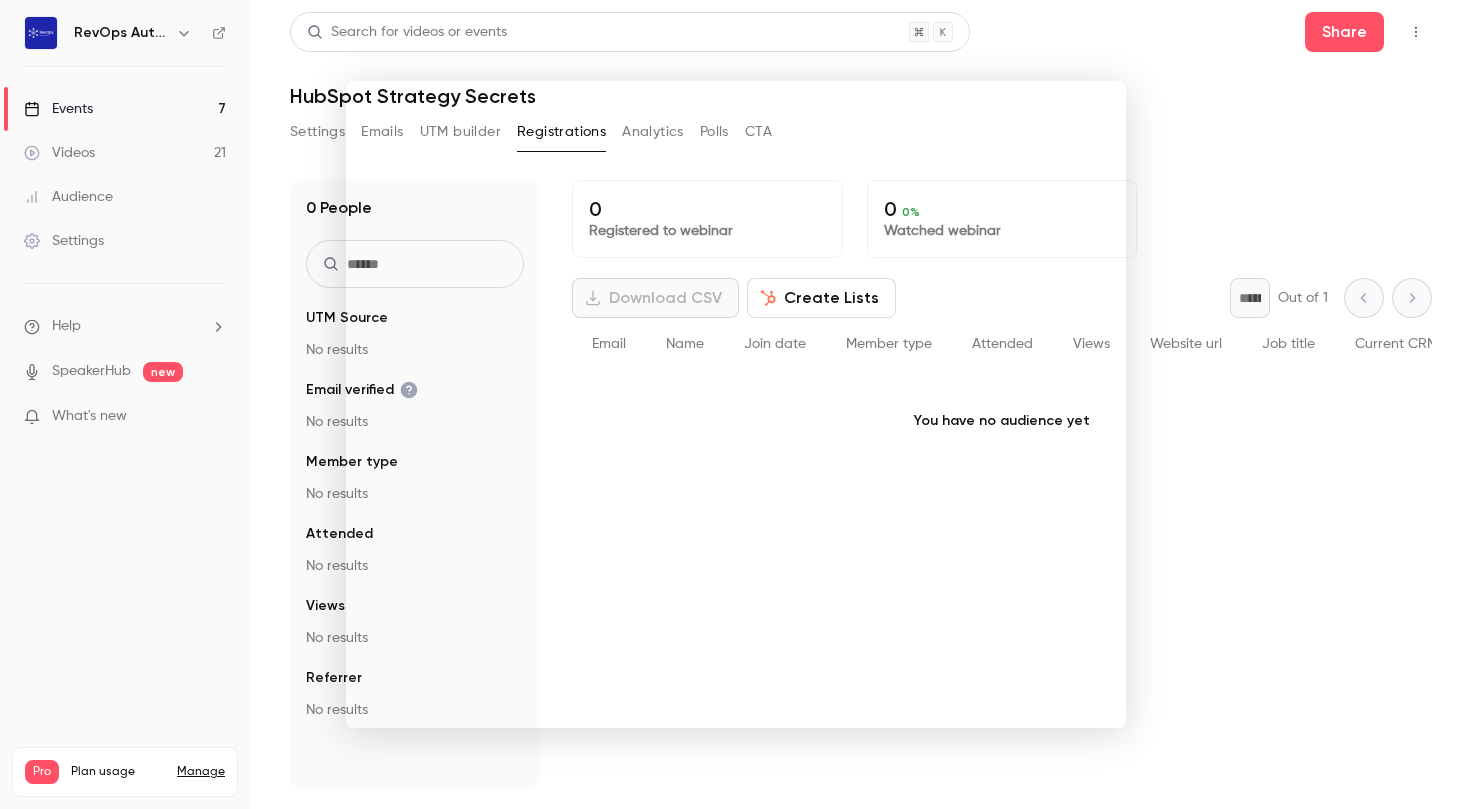 click at bounding box center (0, 0) 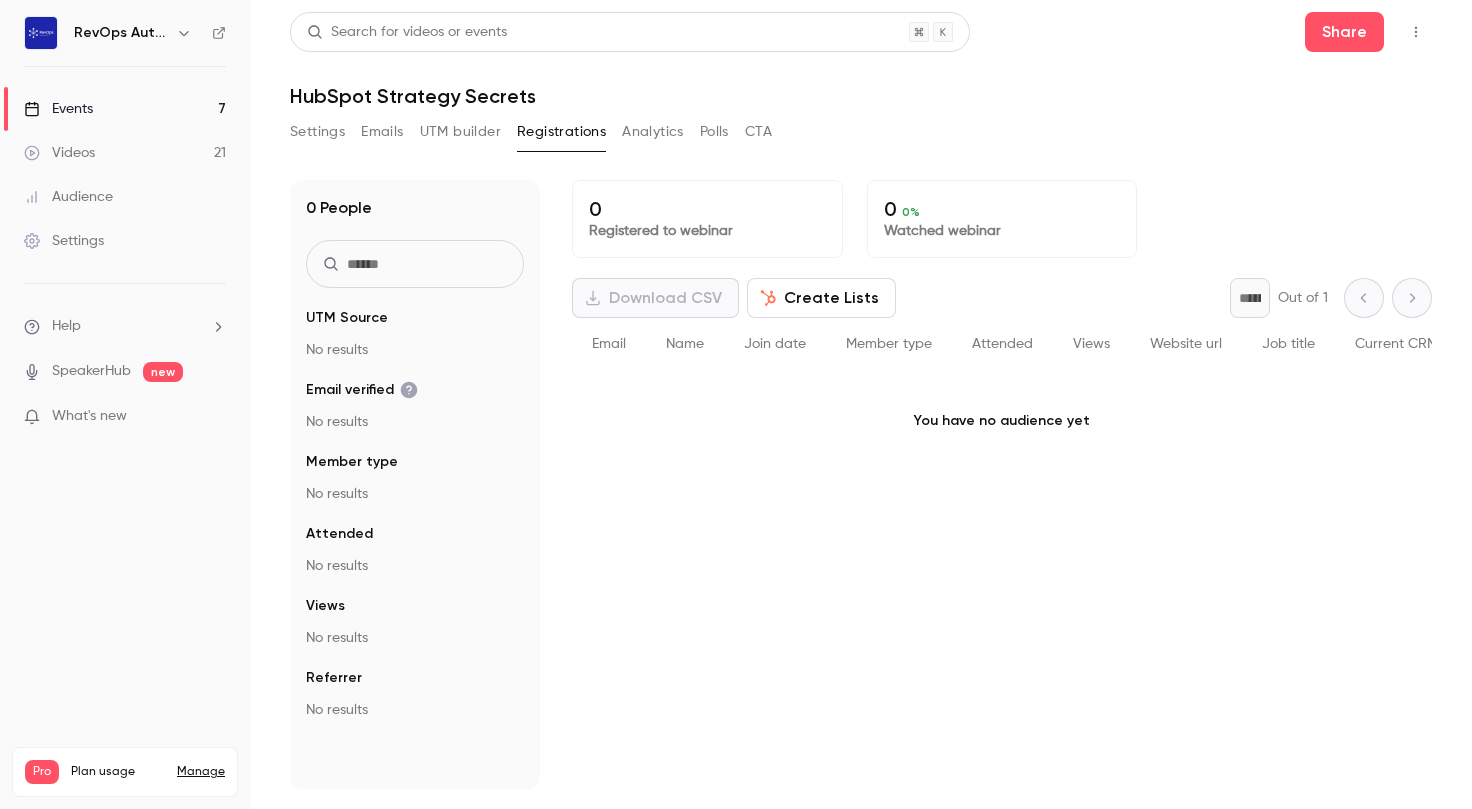 click on "Manage" at bounding box center (201, 772) 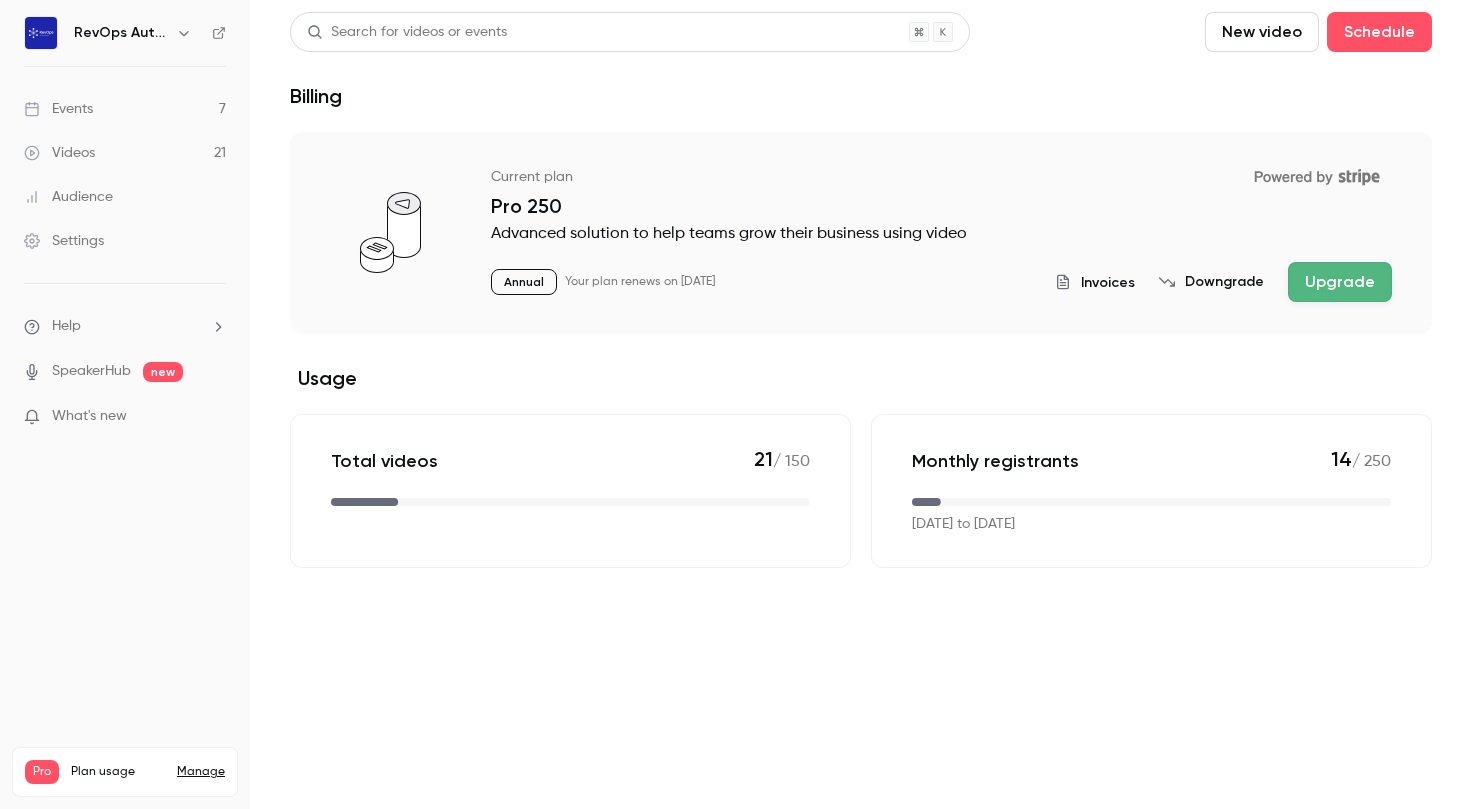 click on "Help" at bounding box center (125, 326) 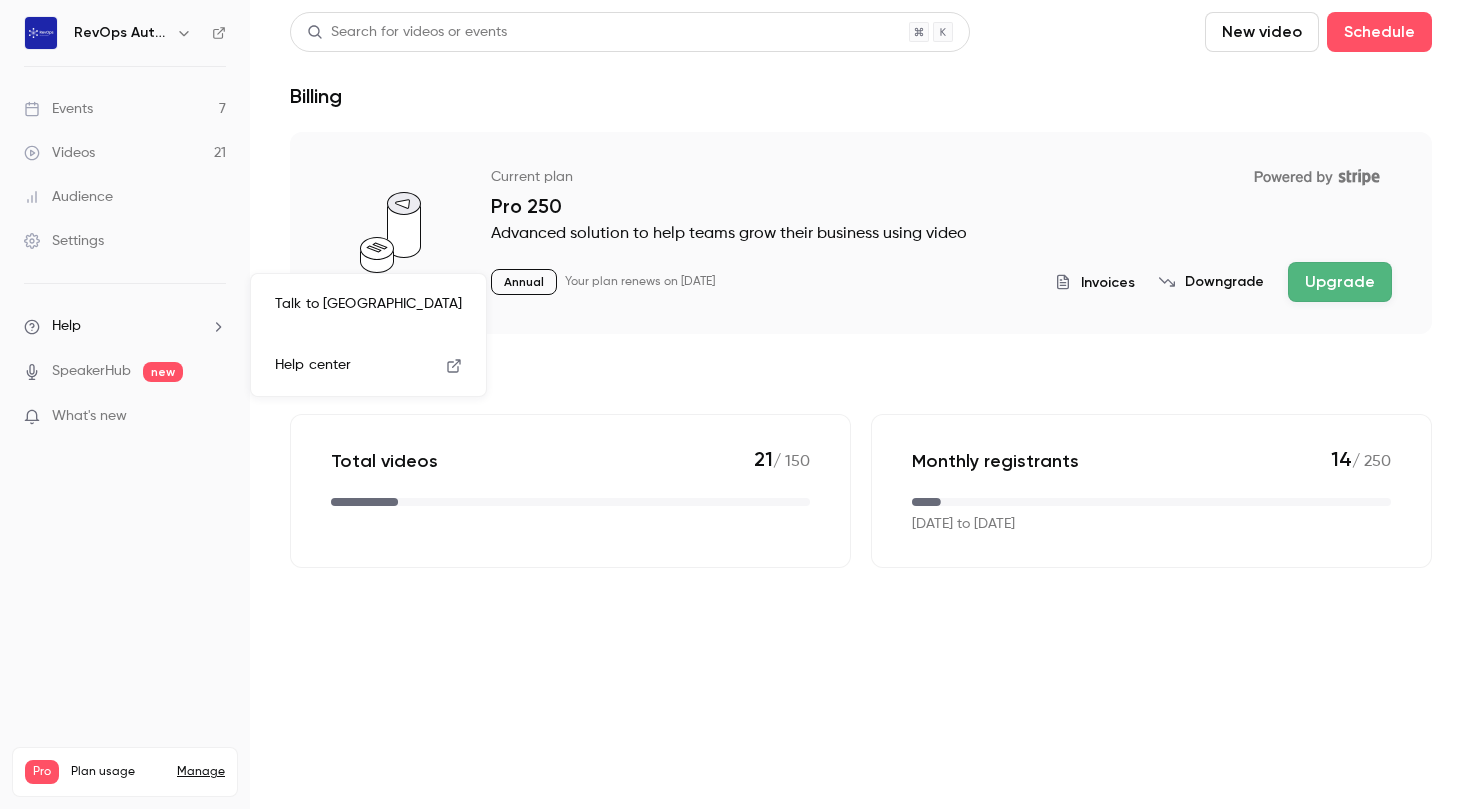 click on "Talk to [GEOGRAPHIC_DATA]" at bounding box center (368, 304) 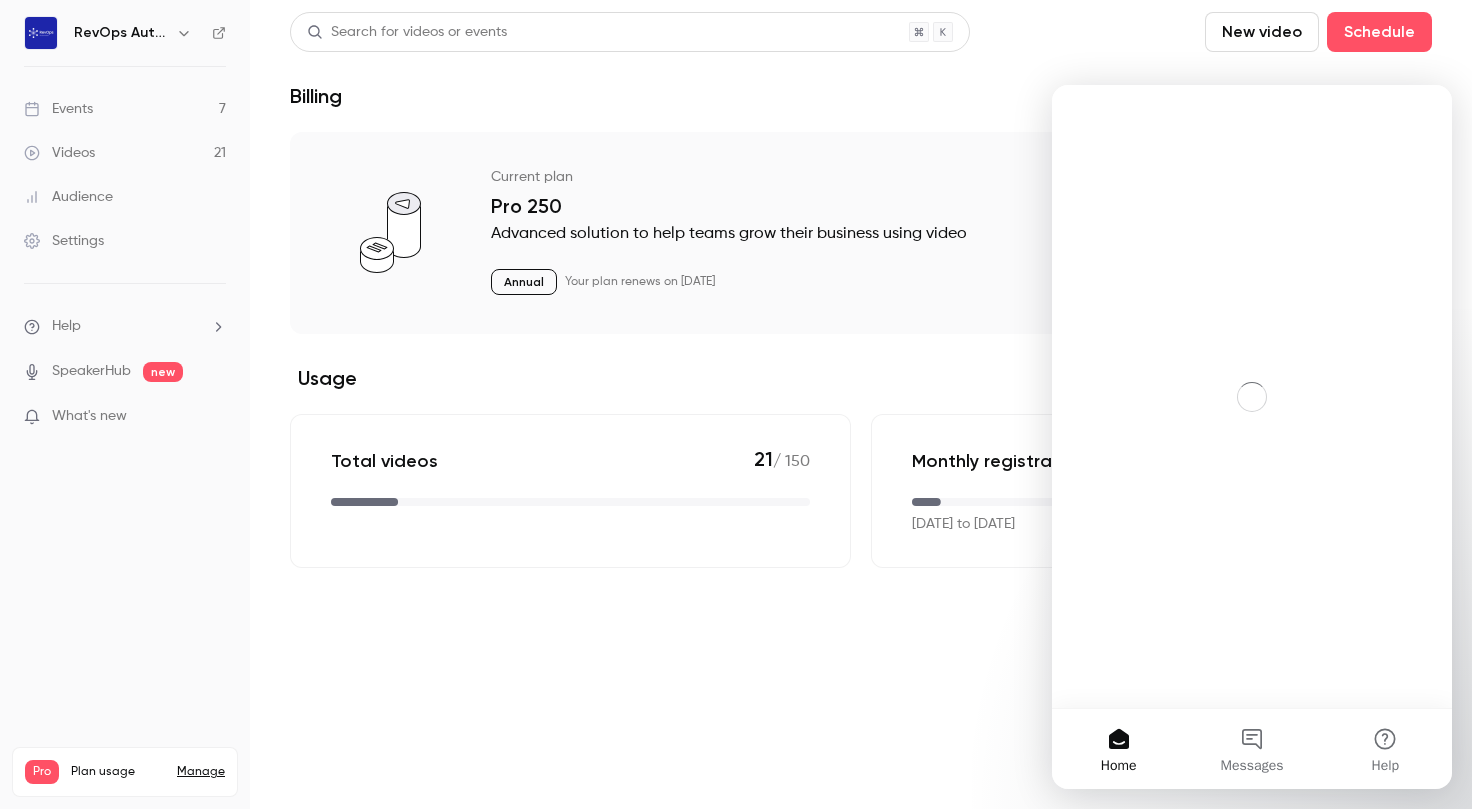 scroll, scrollTop: 0, scrollLeft: 0, axis: both 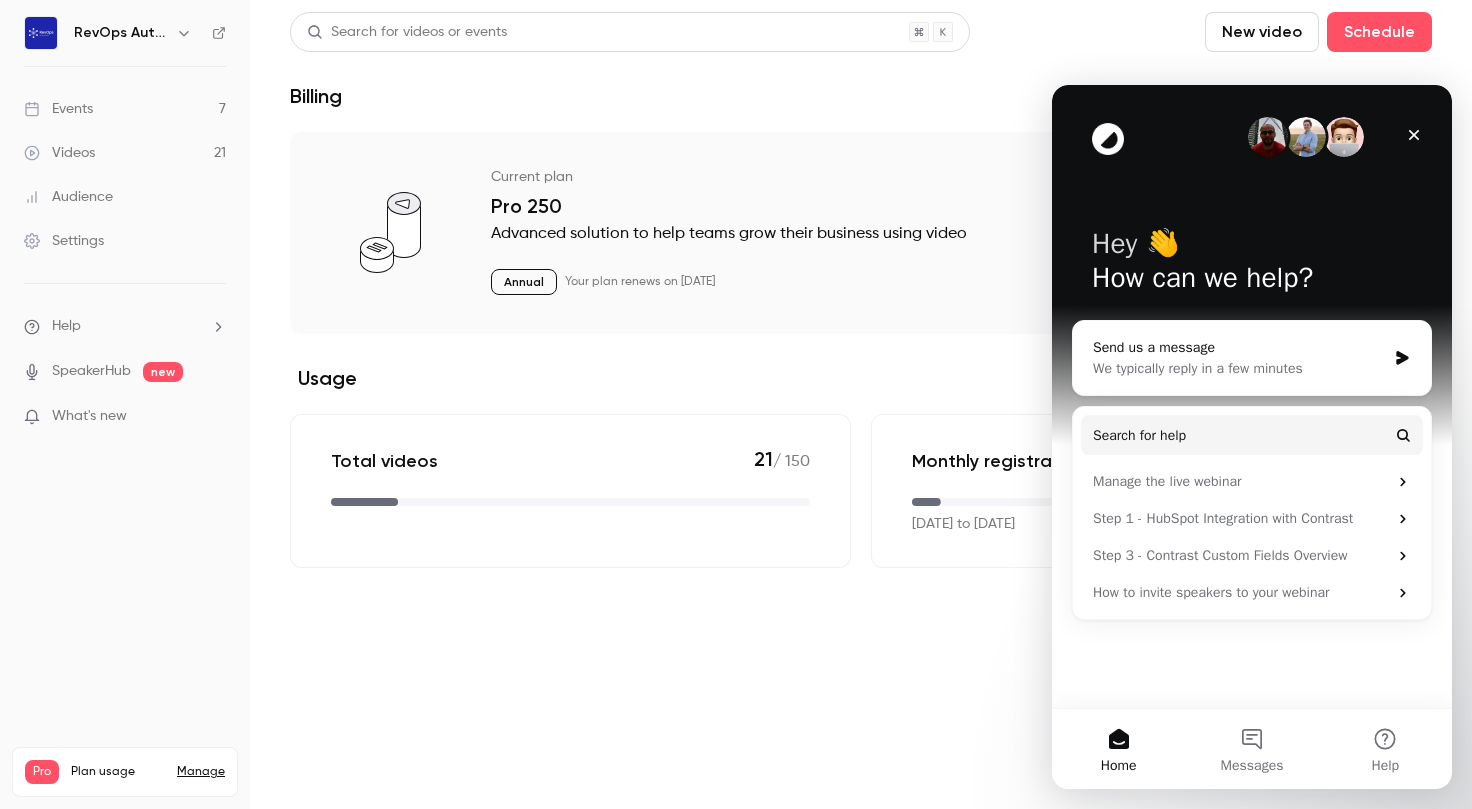 click on "We typically reply in a few minutes" at bounding box center [1239, 368] 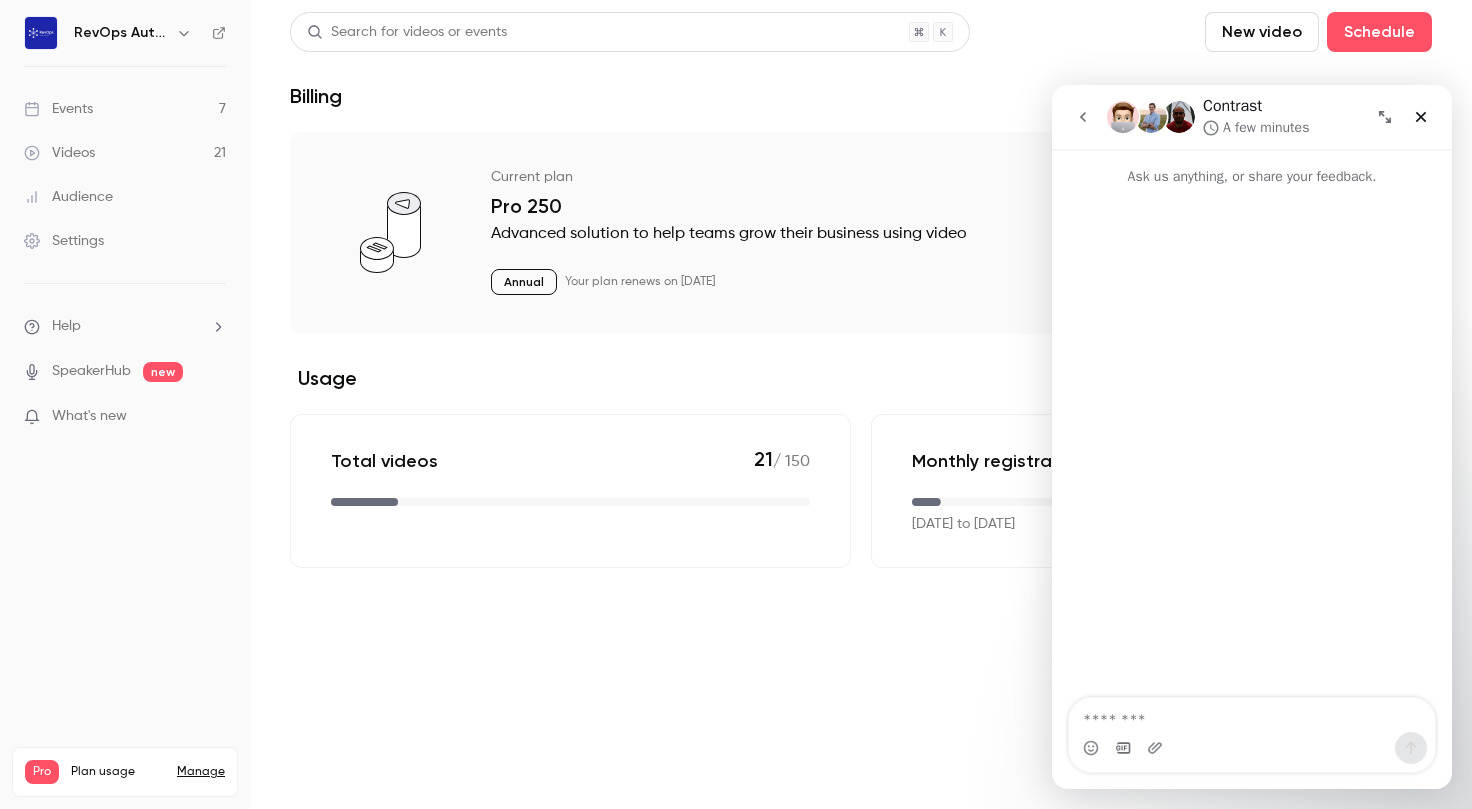 type on "*" 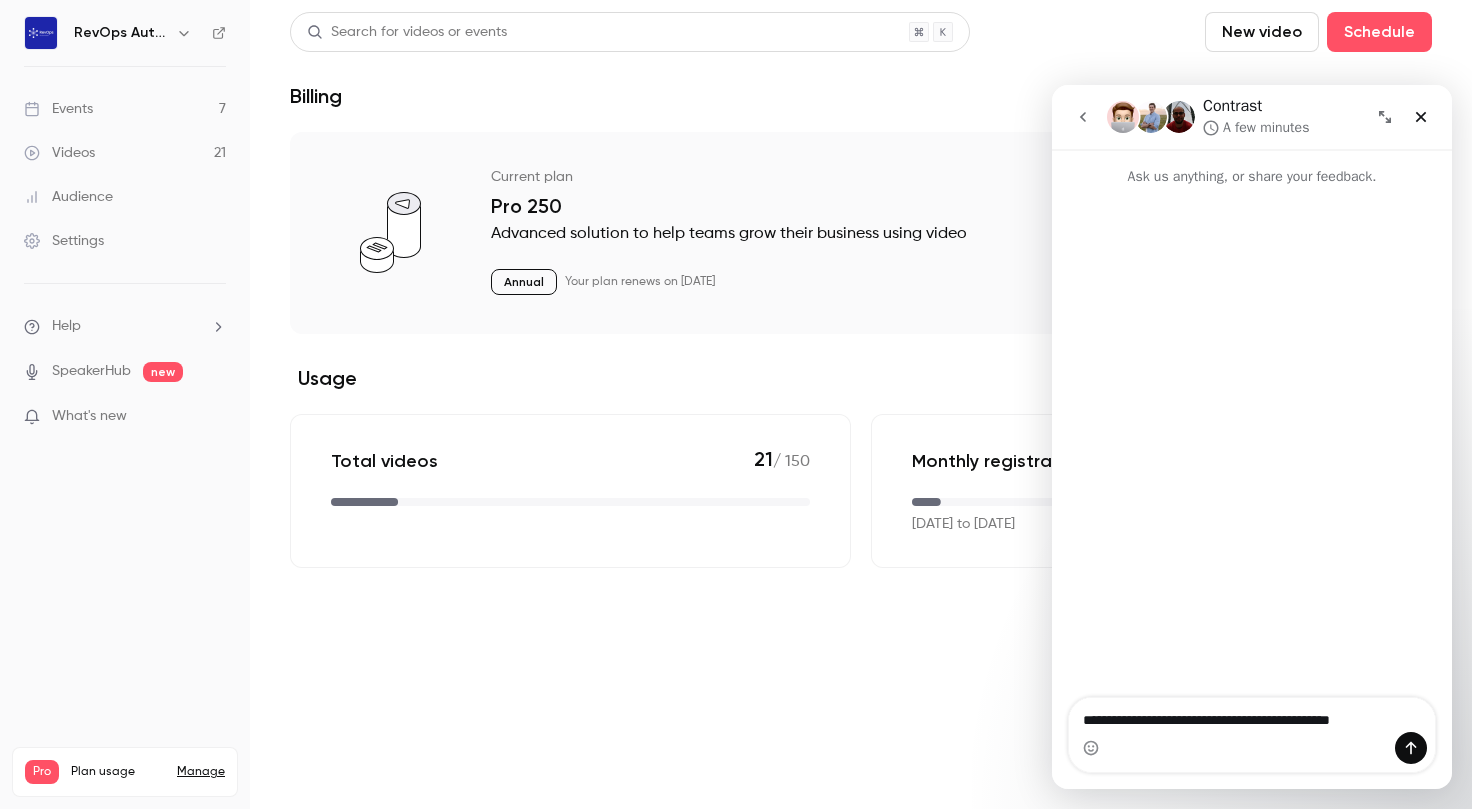 type on "**********" 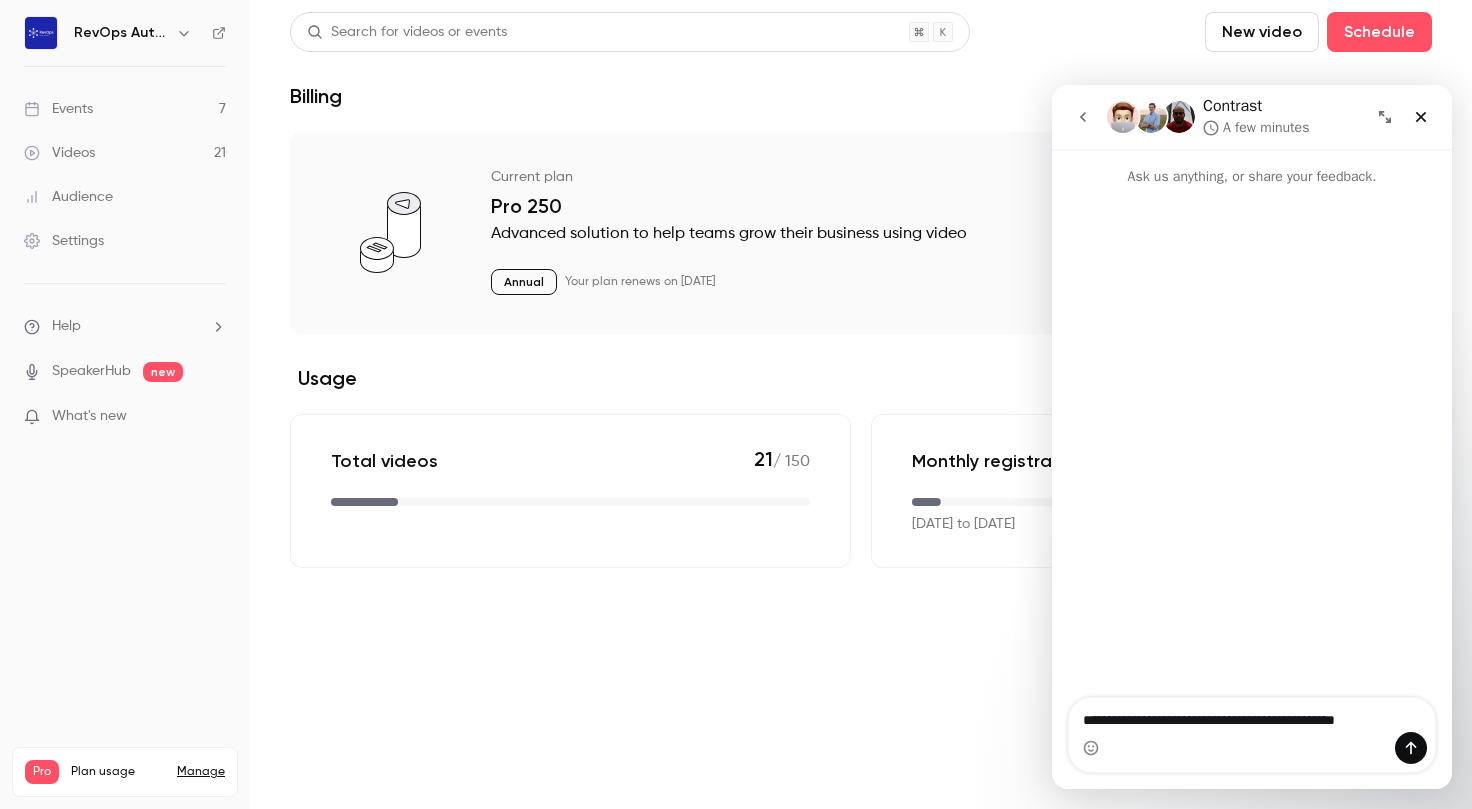 type 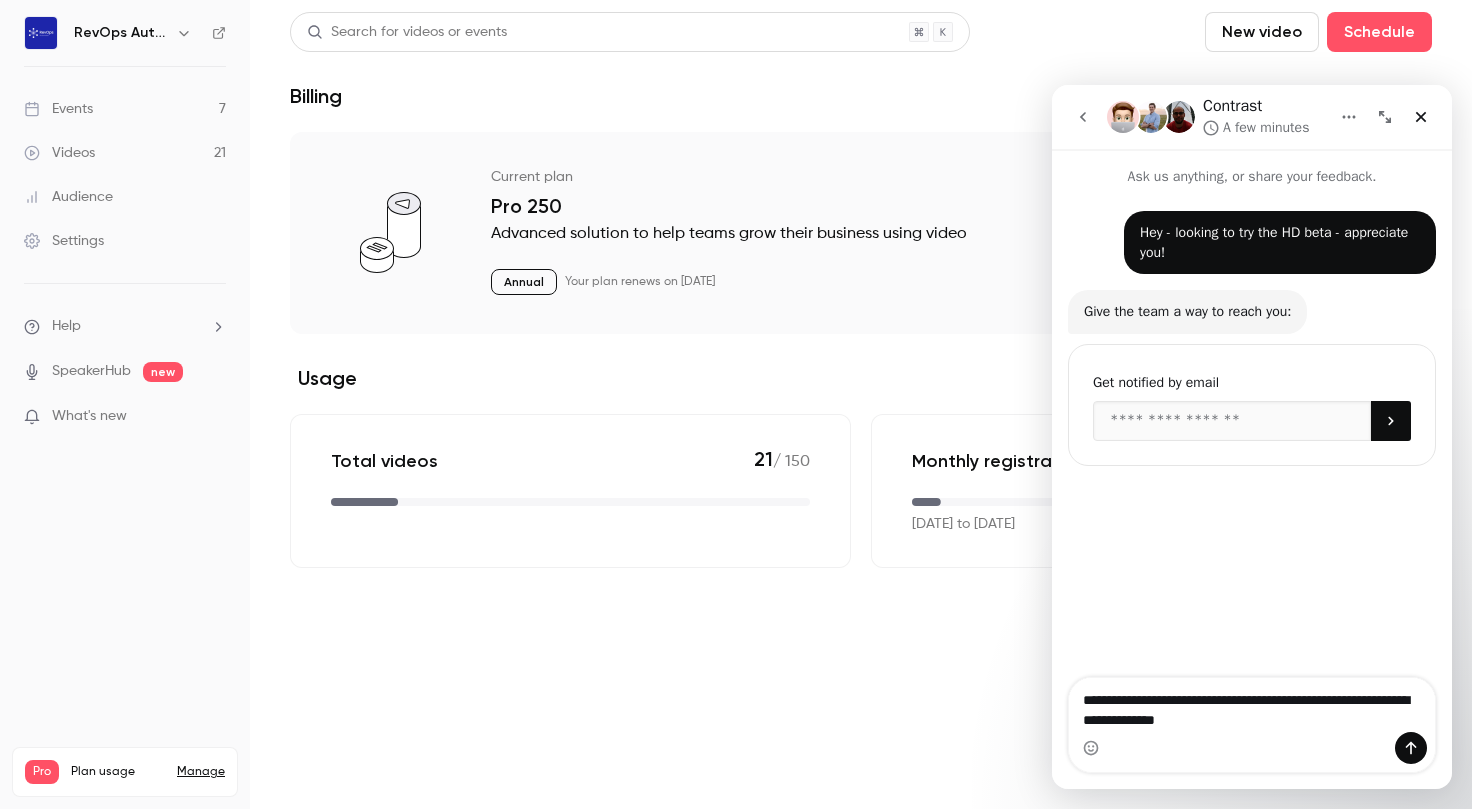 type on "**********" 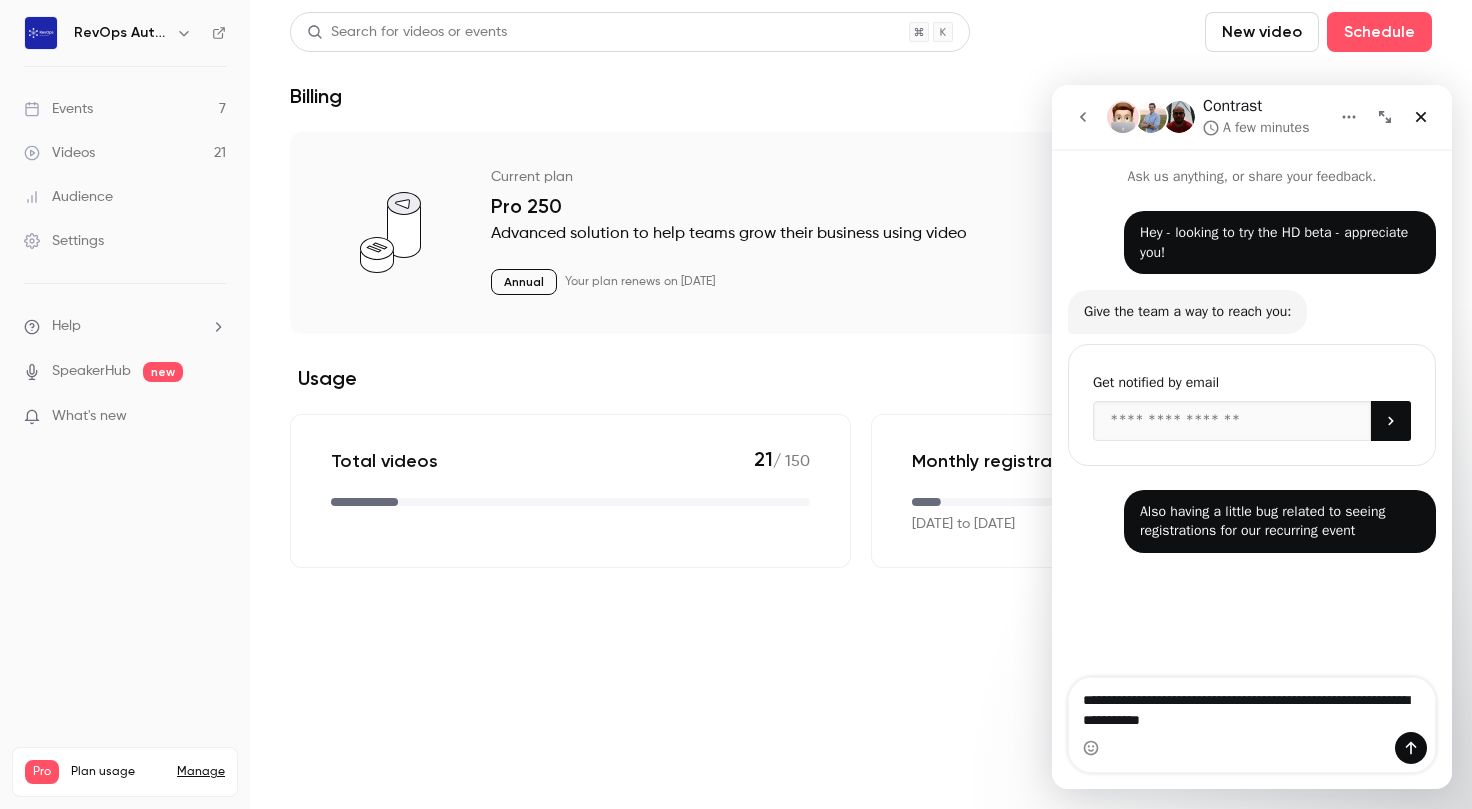 type on "**********" 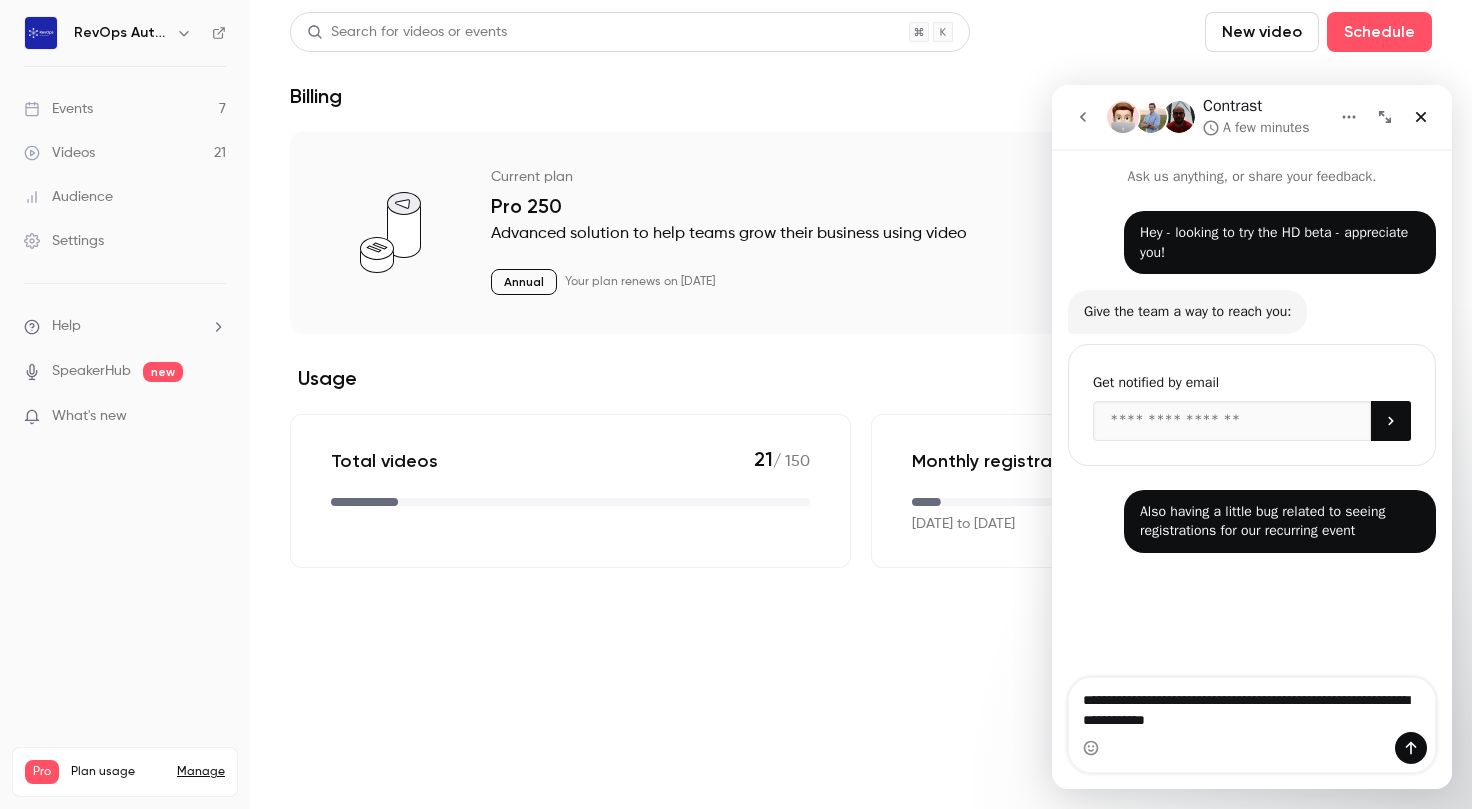 type 